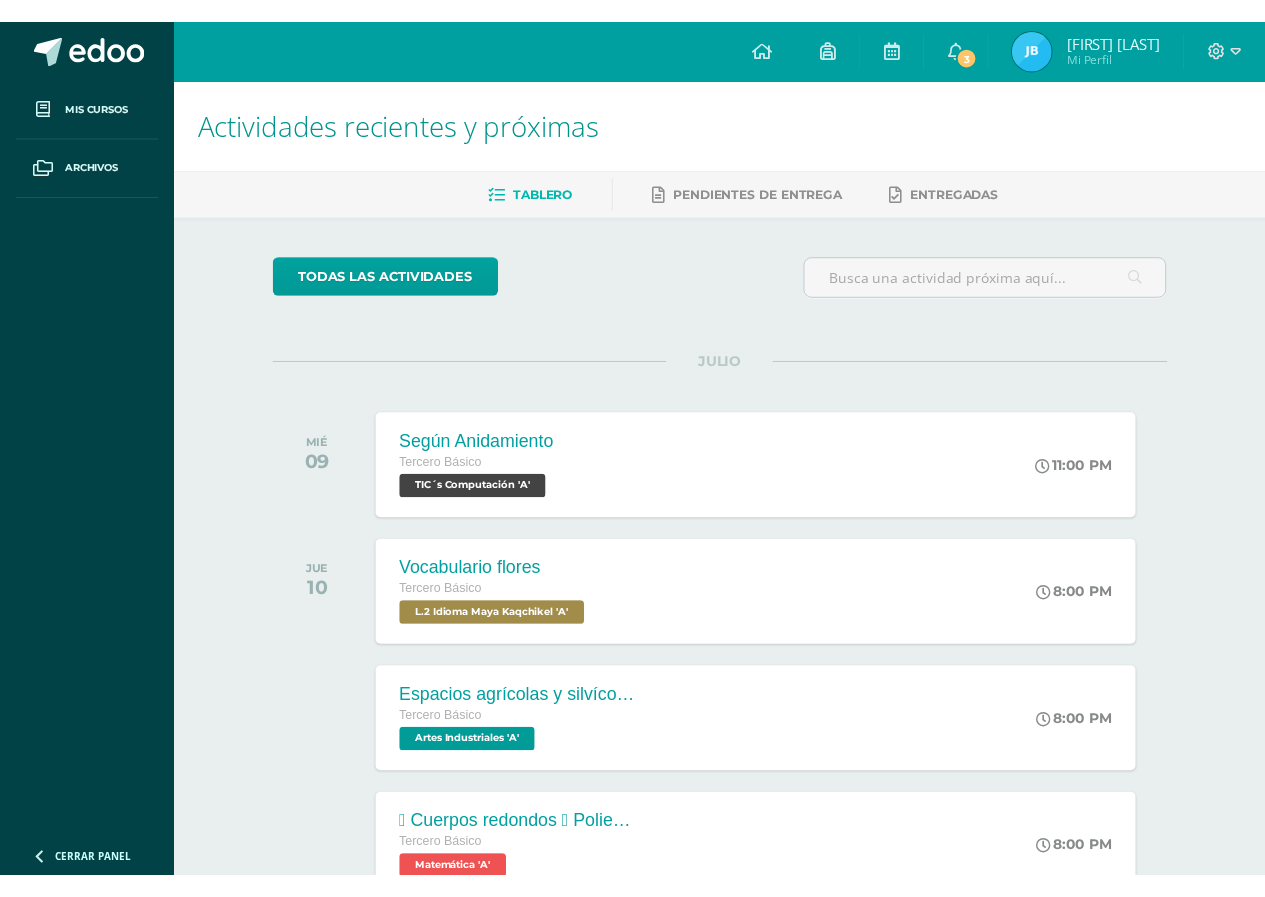 scroll, scrollTop: 0, scrollLeft: 0, axis: both 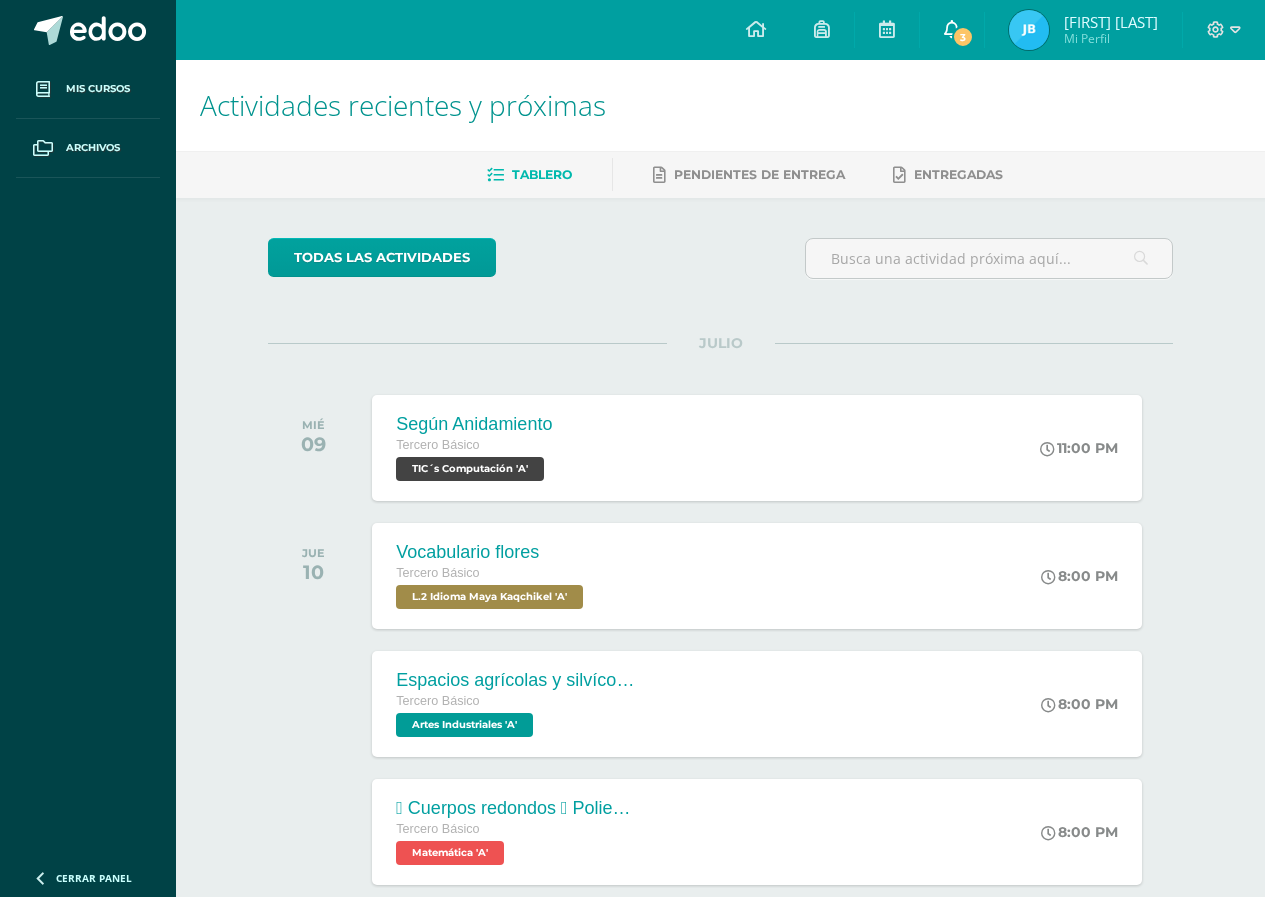 click on "3" at bounding box center [963, 37] 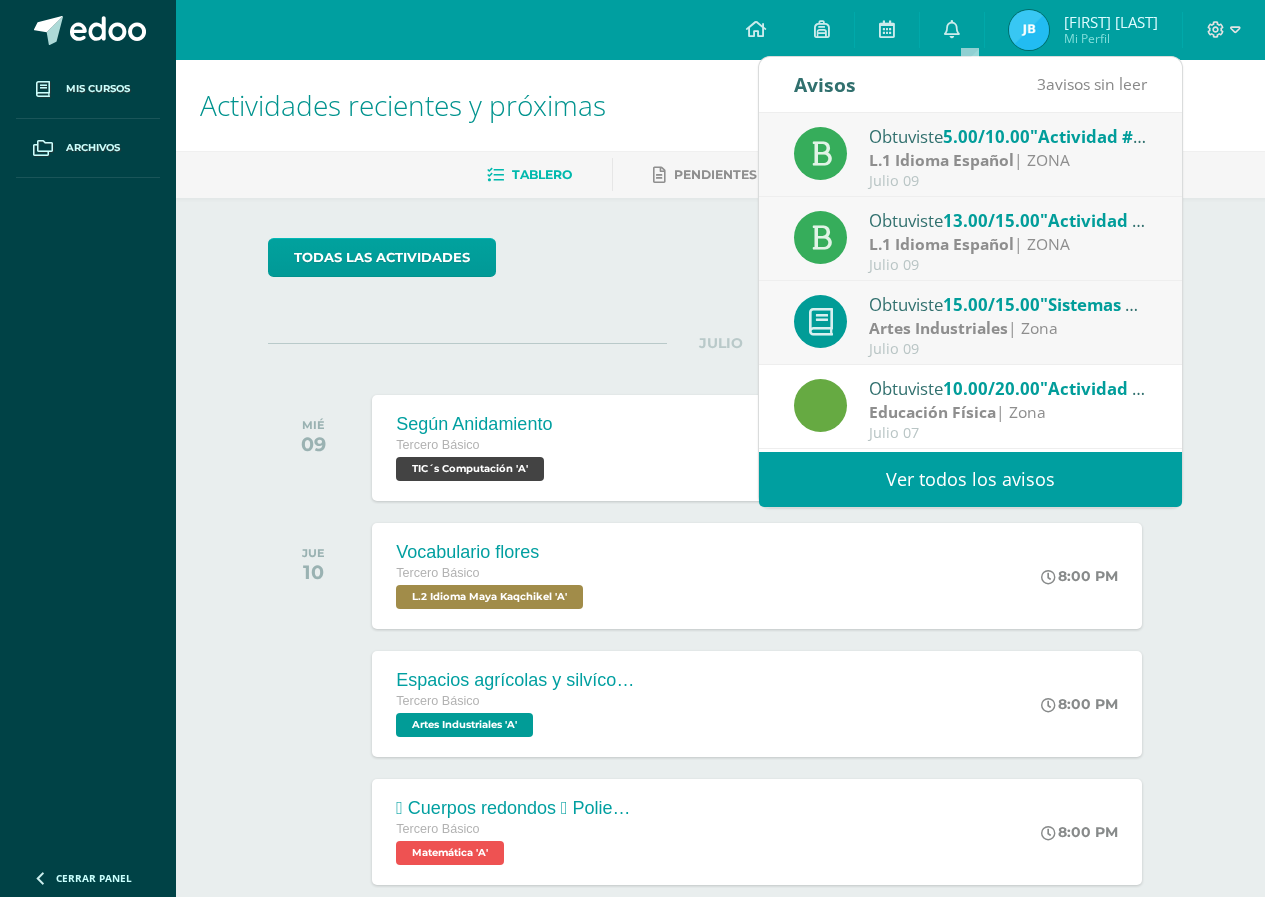 click on "Ver todos los avisos" at bounding box center [970, 479] 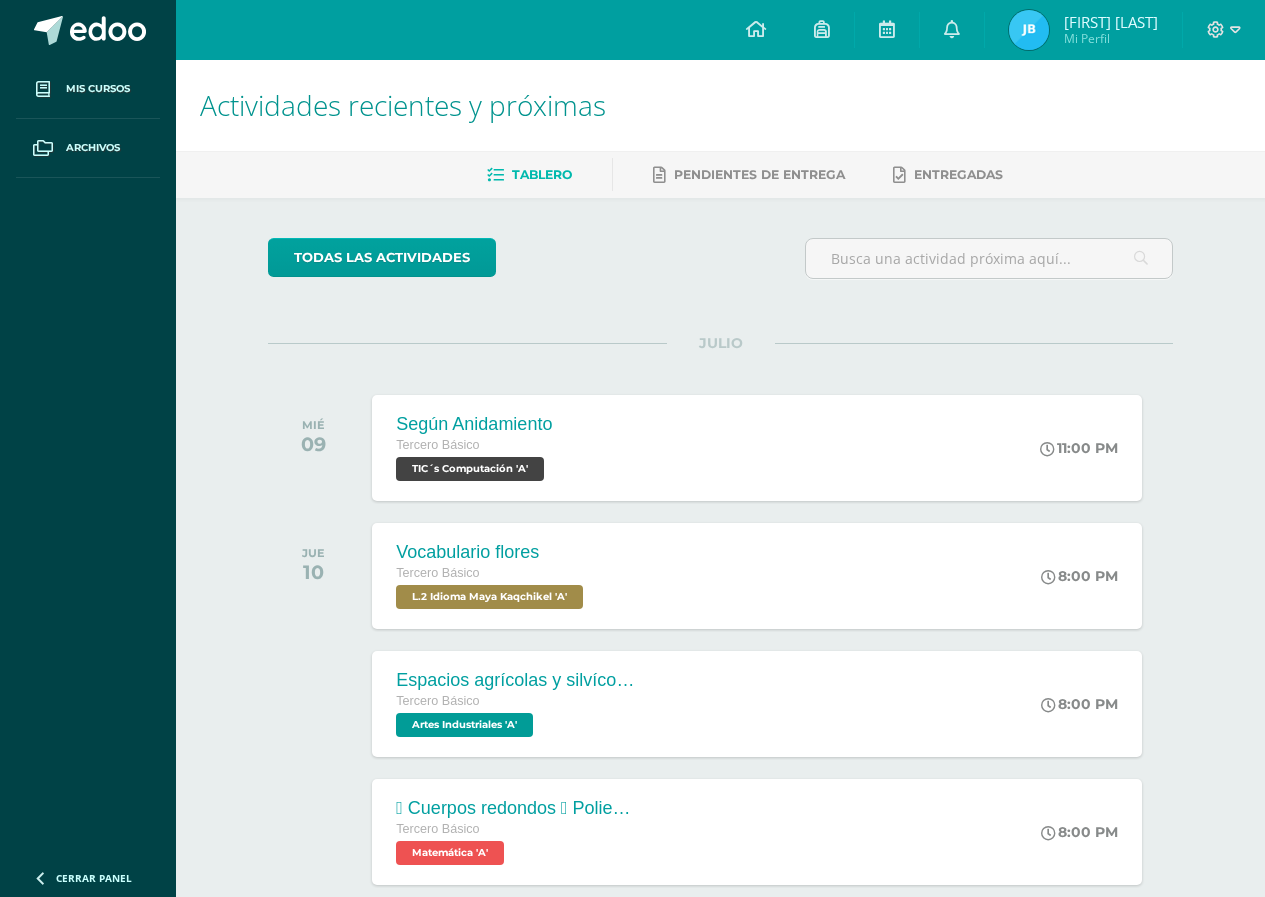 click at bounding box center [1029, 30] 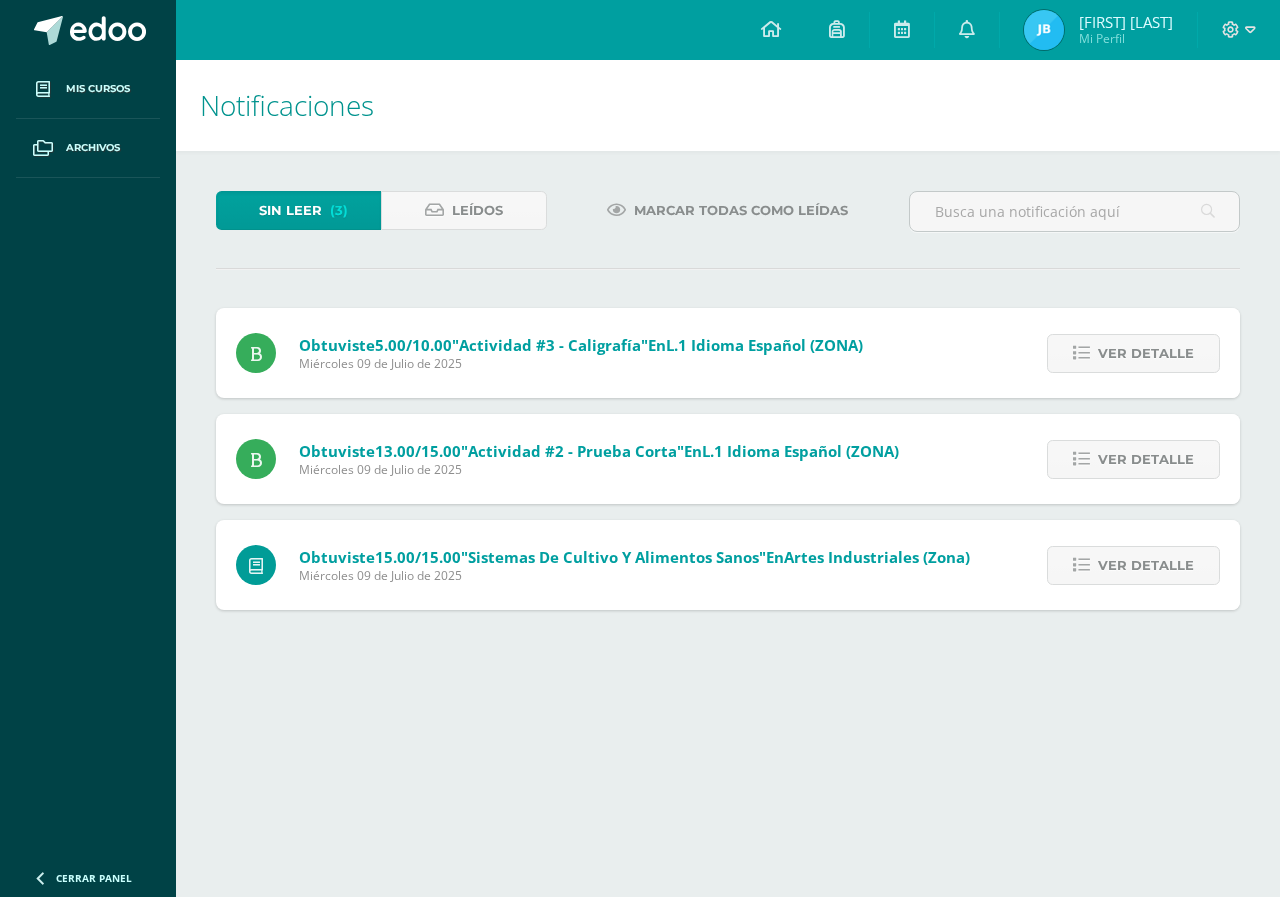 scroll, scrollTop: 0, scrollLeft: 0, axis: both 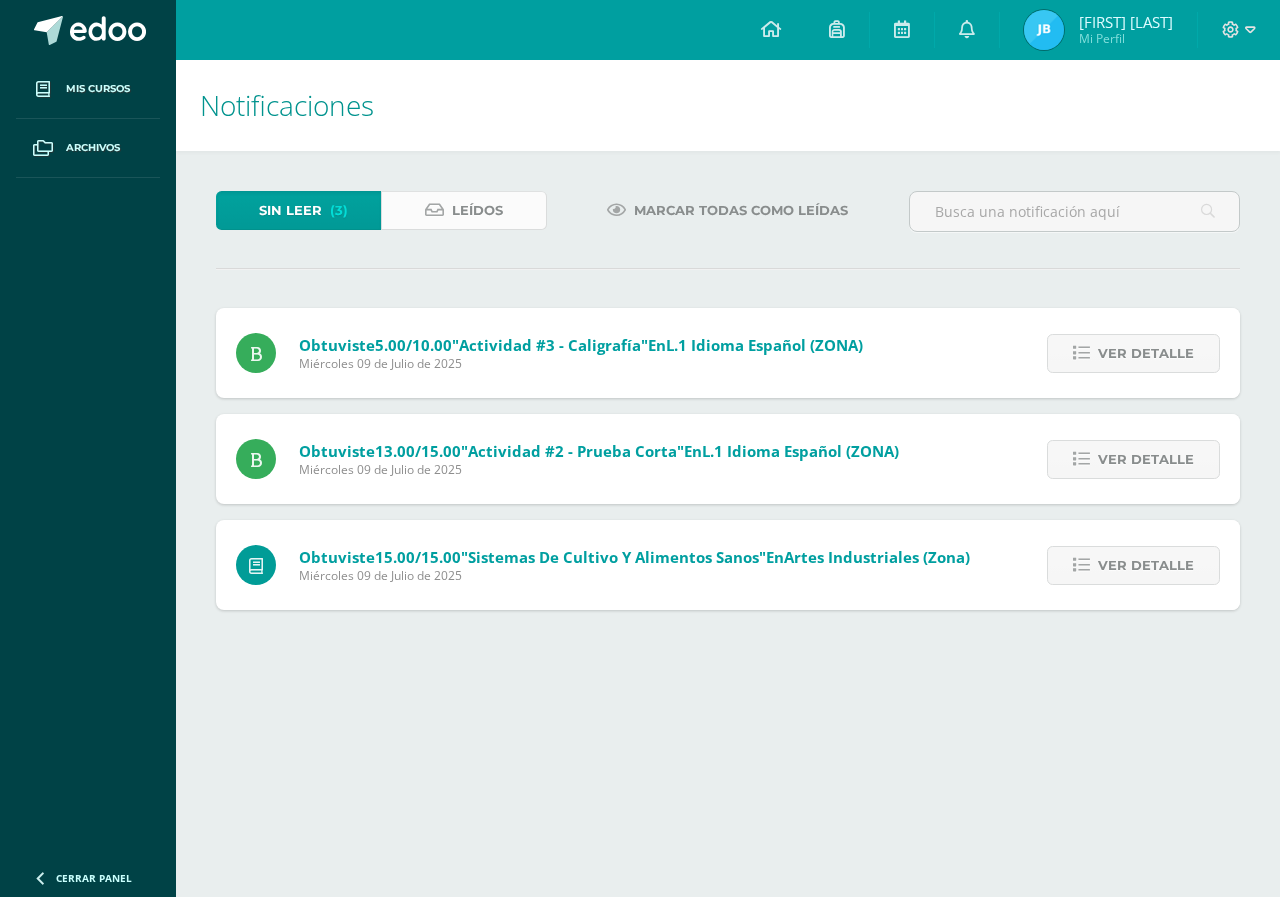 click on "Leídos" at bounding box center [463, 210] 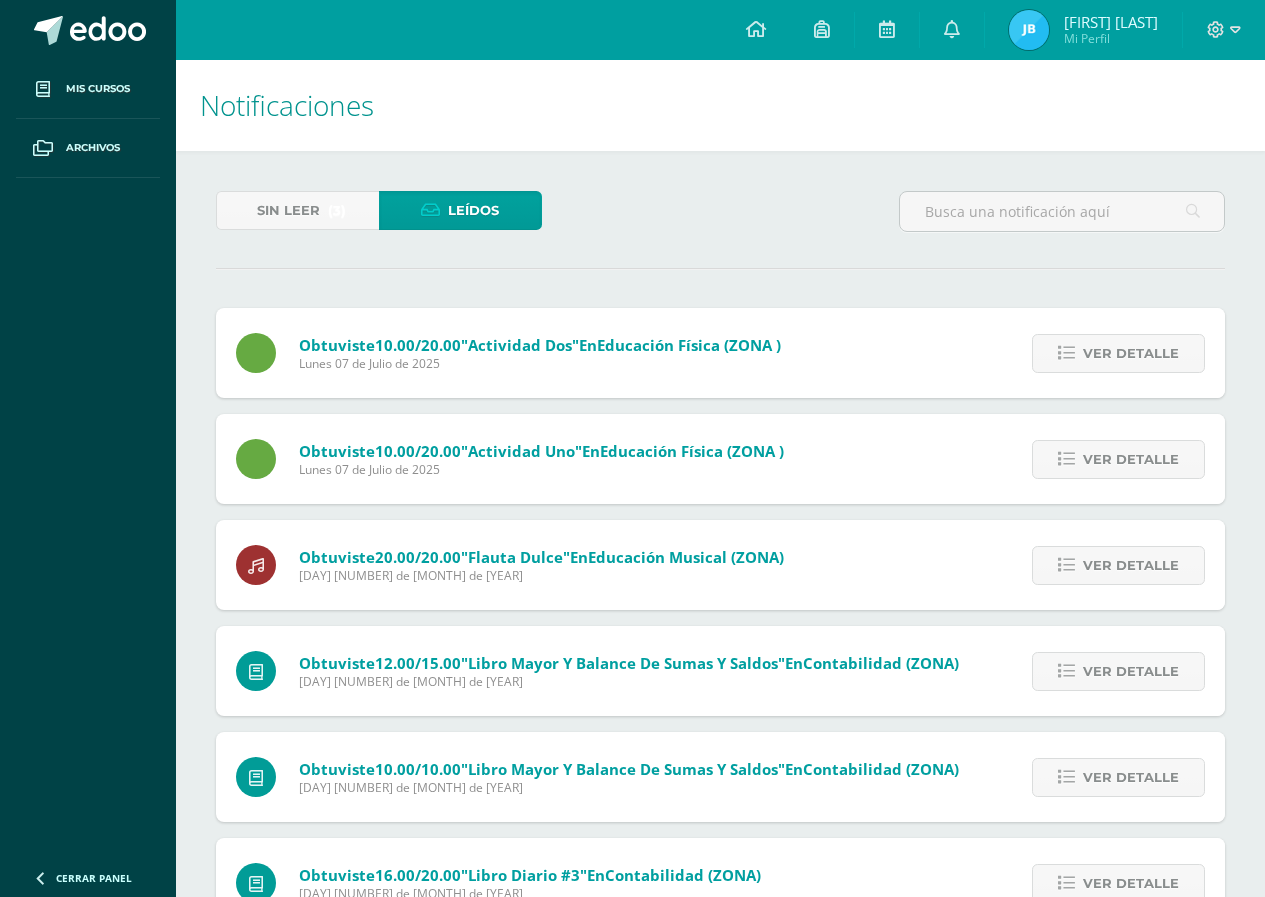 scroll, scrollTop: 0, scrollLeft: 0, axis: both 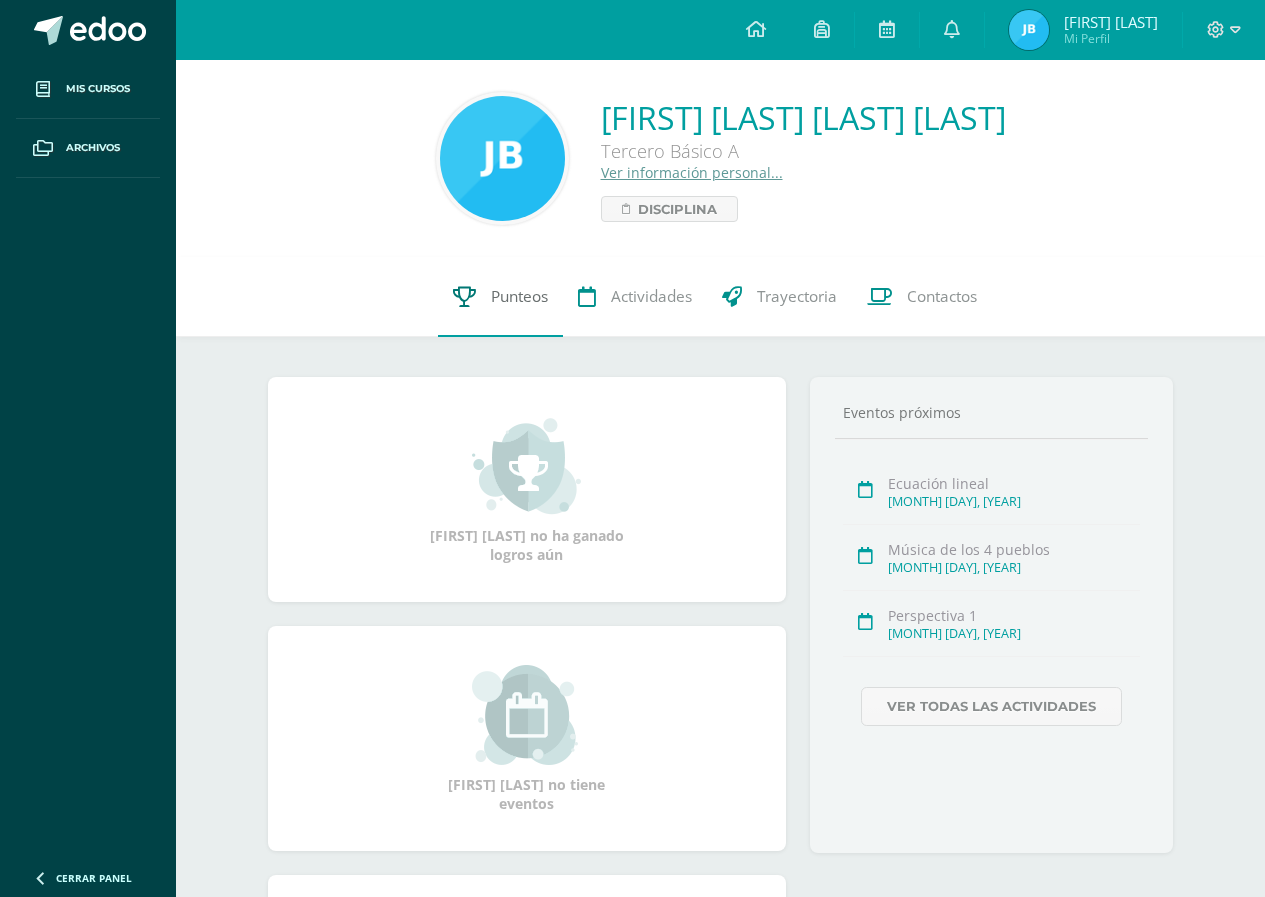 click on "Punteos" at bounding box center [500, 297] 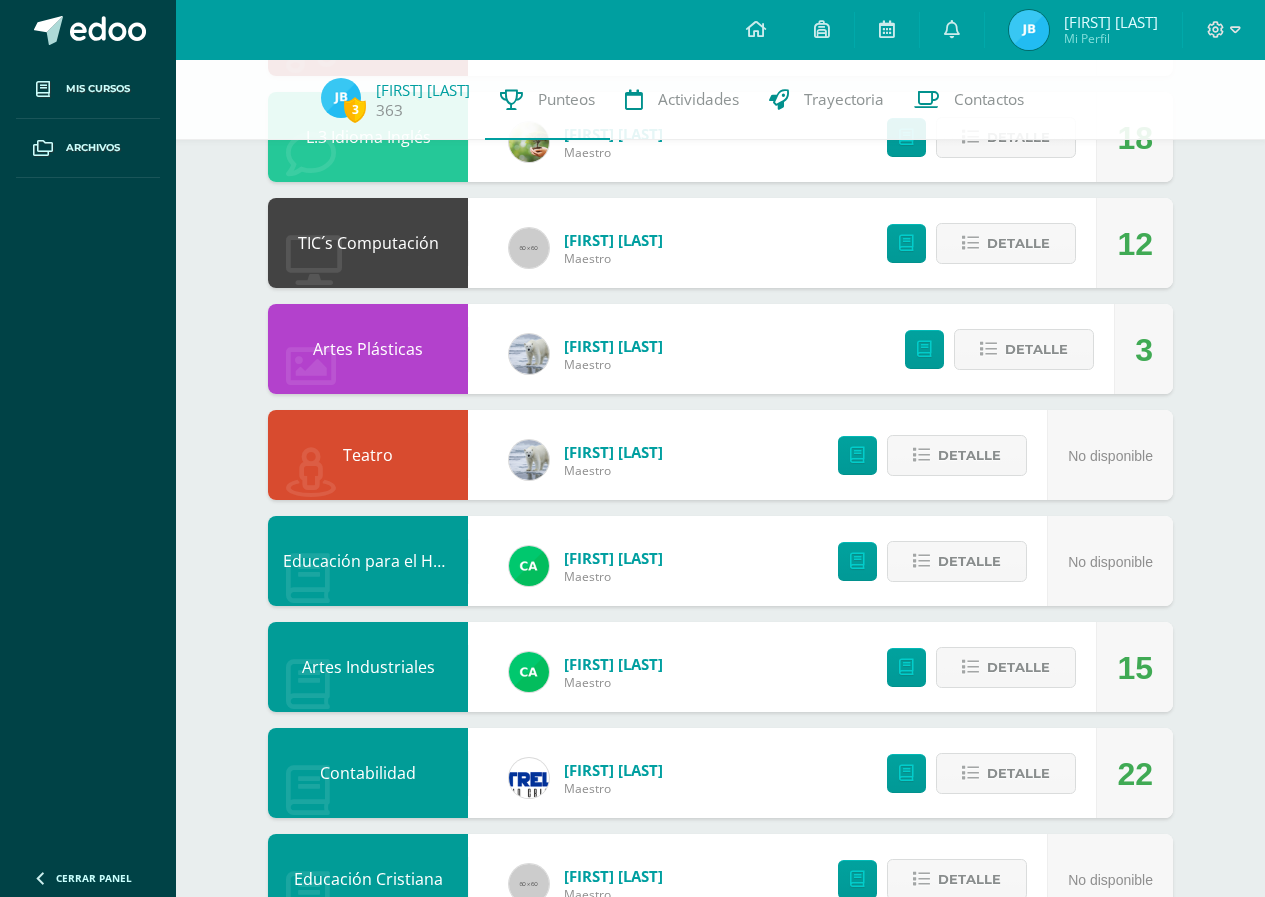 scroll, scrollTop: 131, scrollLeft: 0, axis: vertical 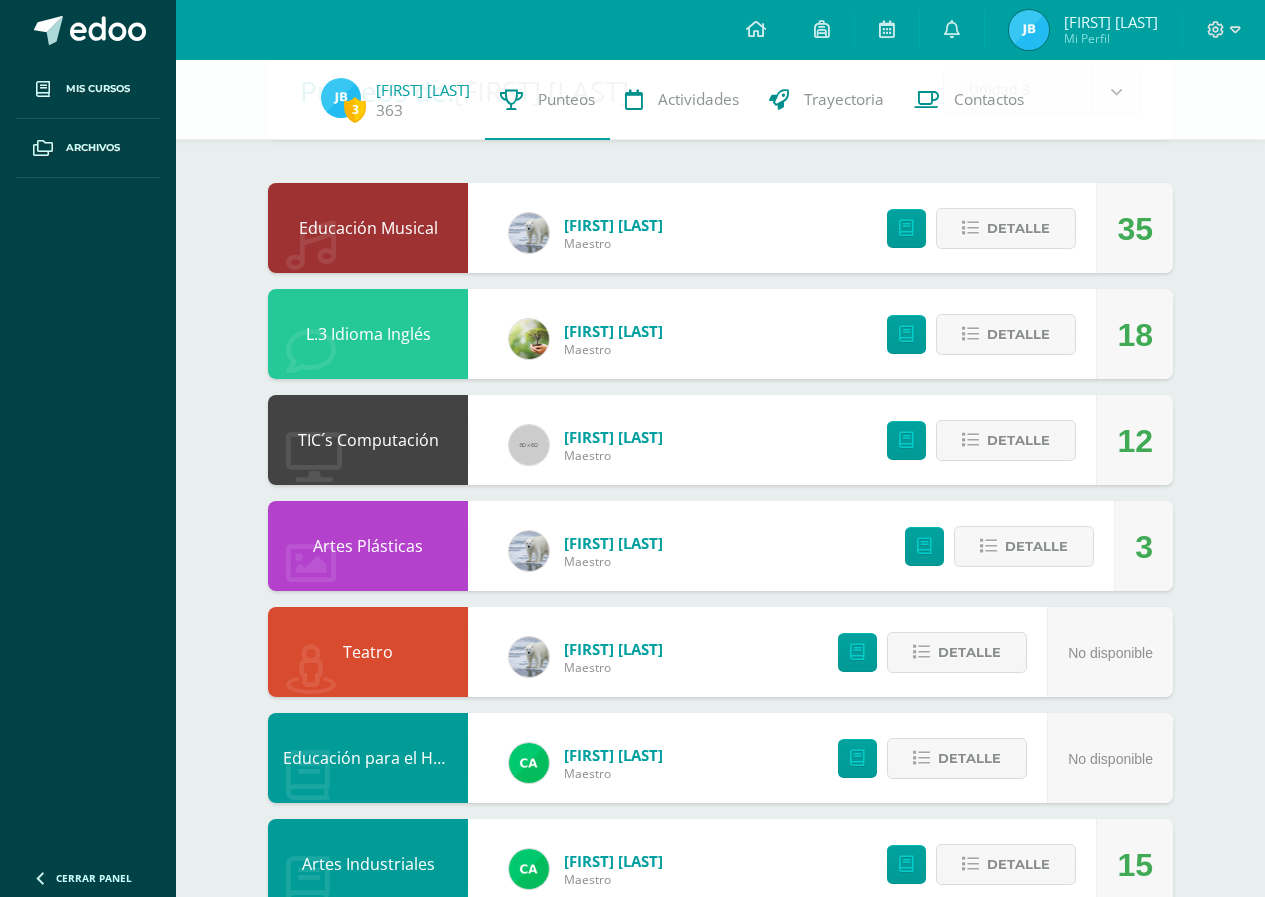 click on "3" at bounding box center (1144, 547) 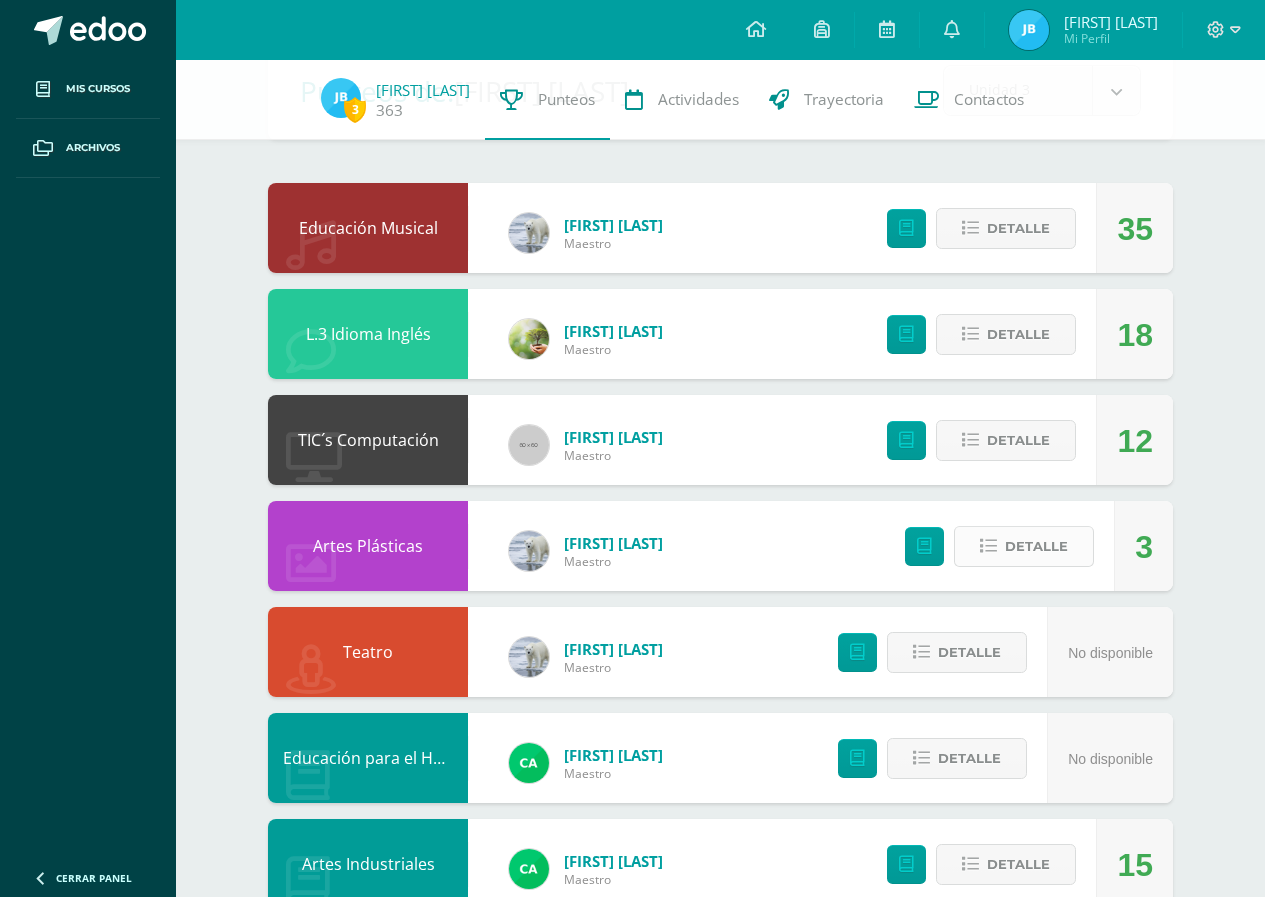click on "Detalle" at bounding box center (1006, 228) 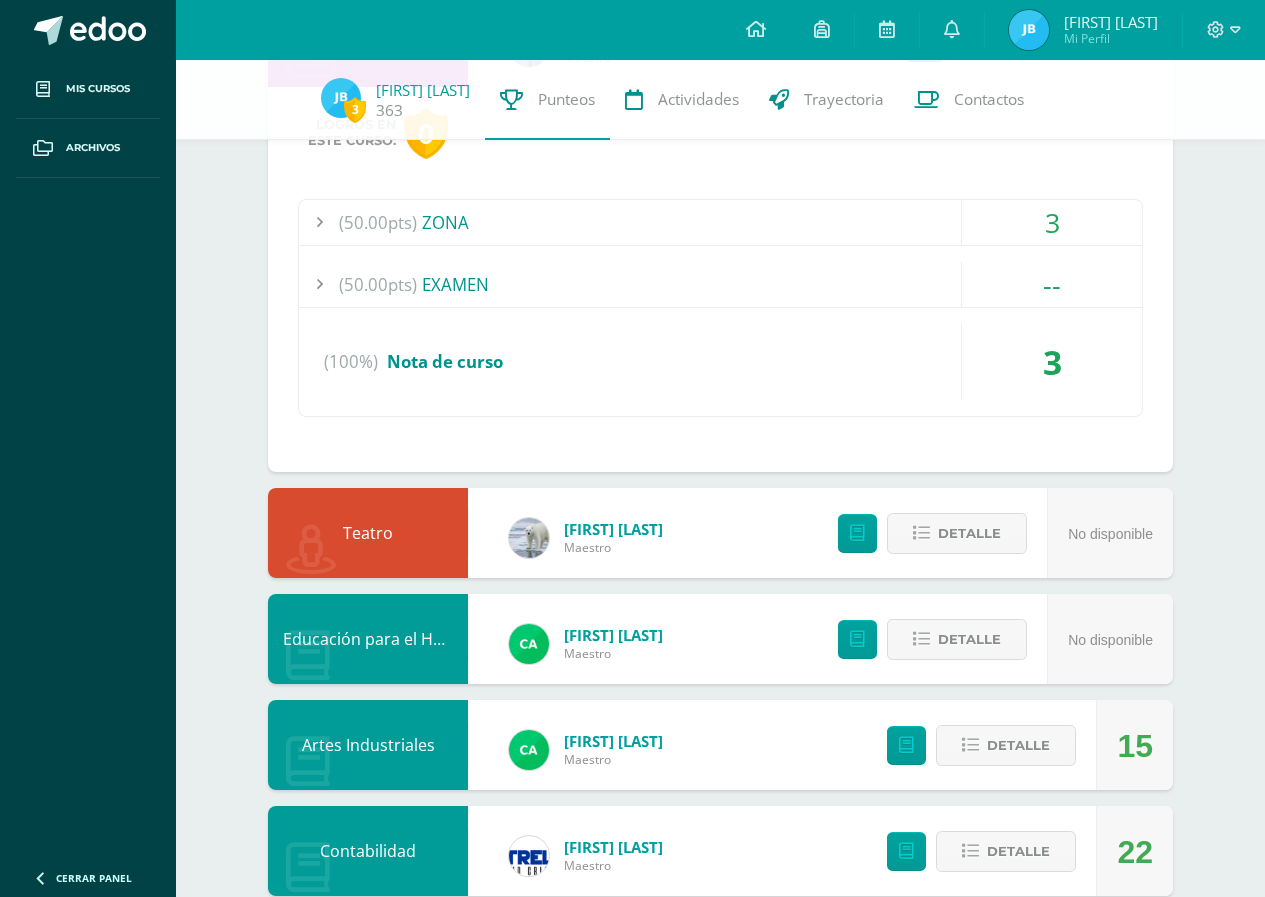 scroll, scrollTop: 531, scrollLeft: 0, axis: vertical 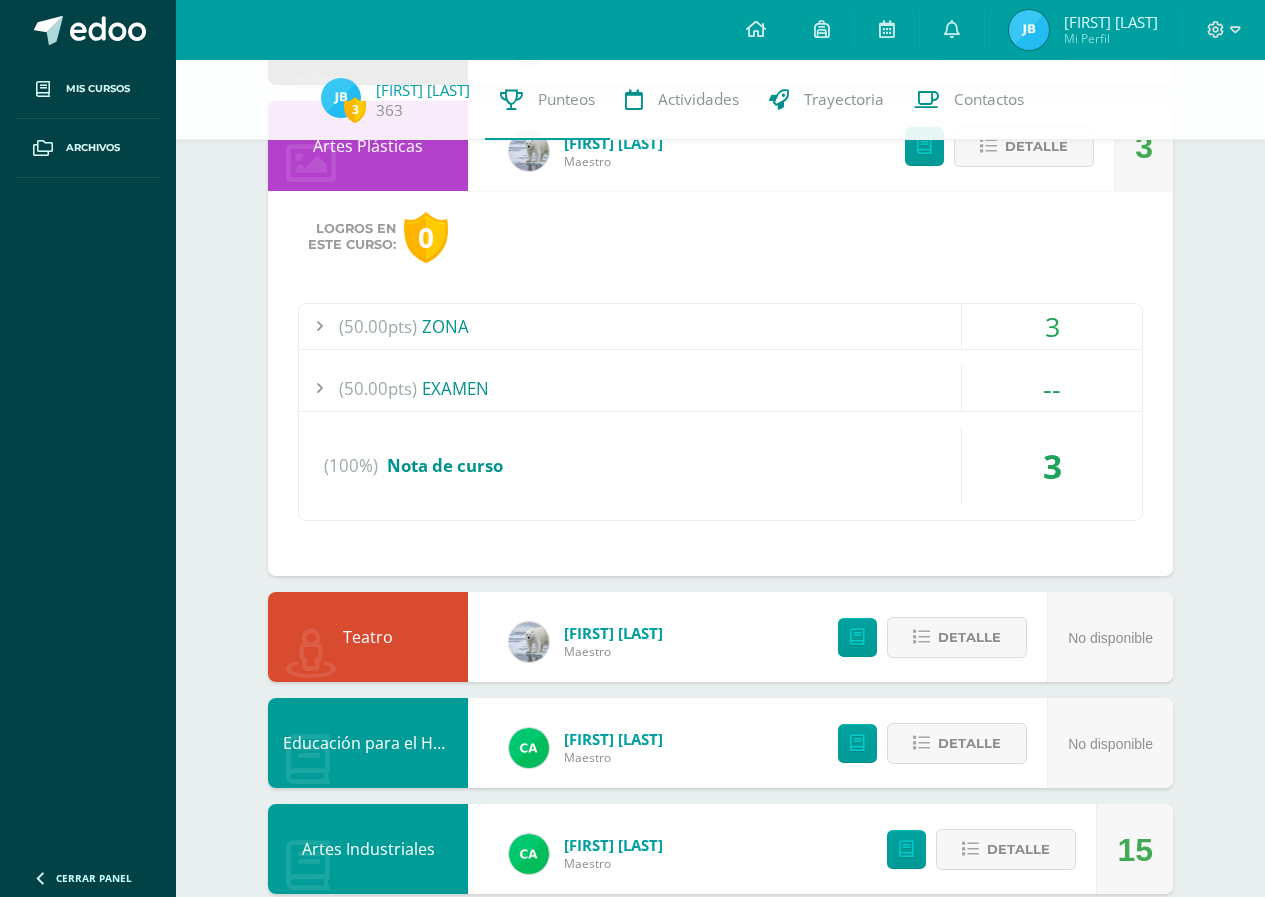 click on "(50.00pts)
ZONA" at bounding box center [720, 326] 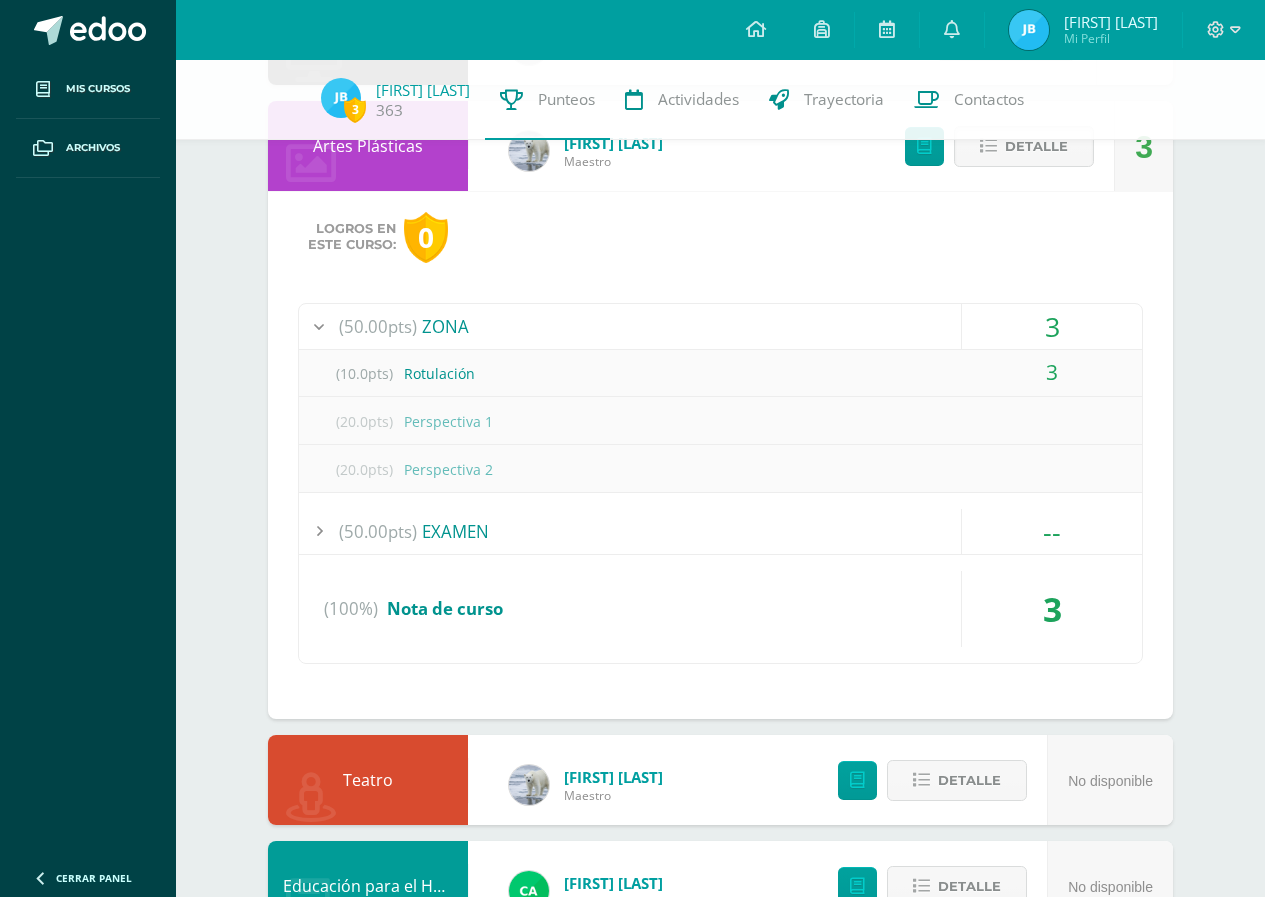 click on "(50.00pts)" at bounding box center (378, 326) 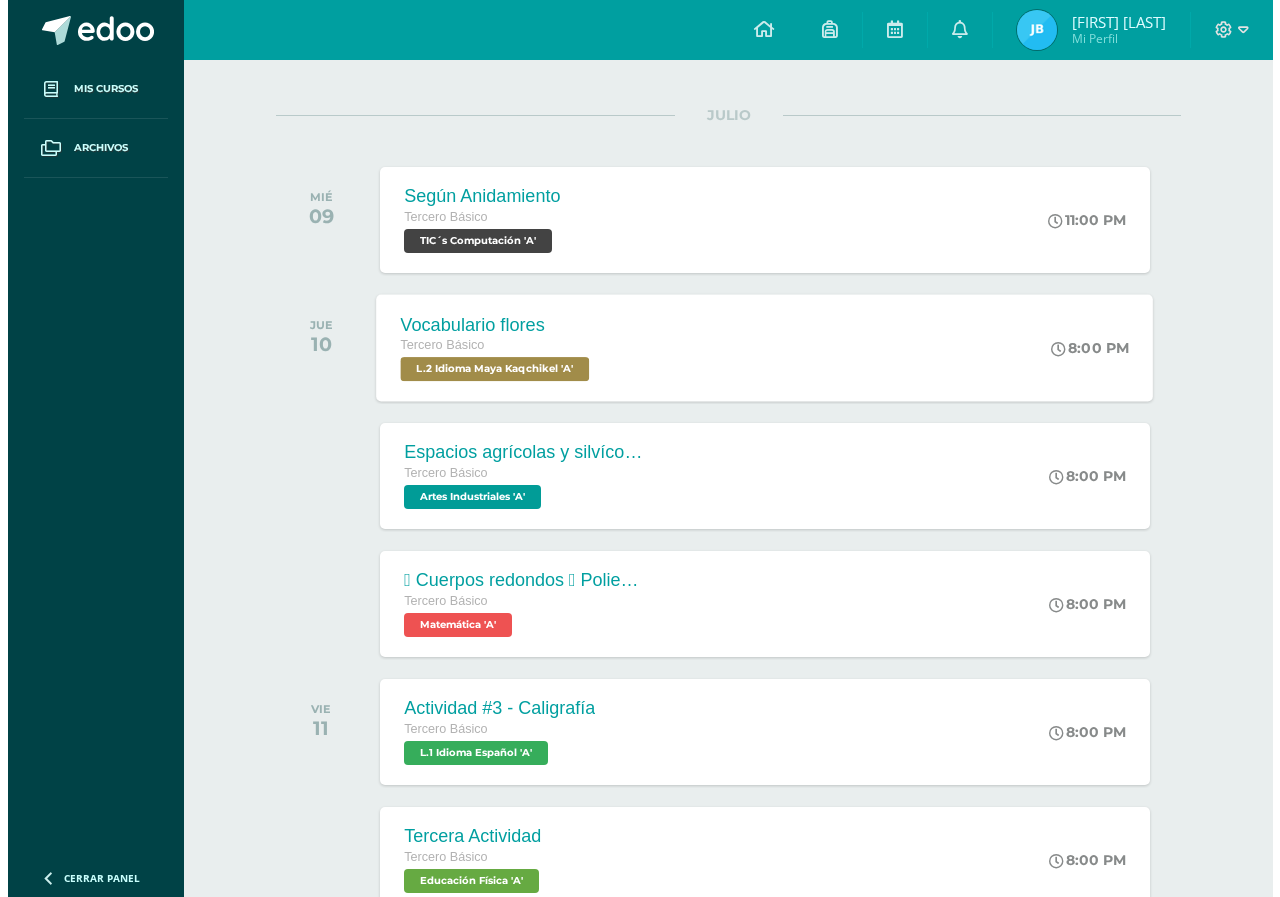 scroll, scrollTop: 300, scrollLeft: 0, axis: vertical 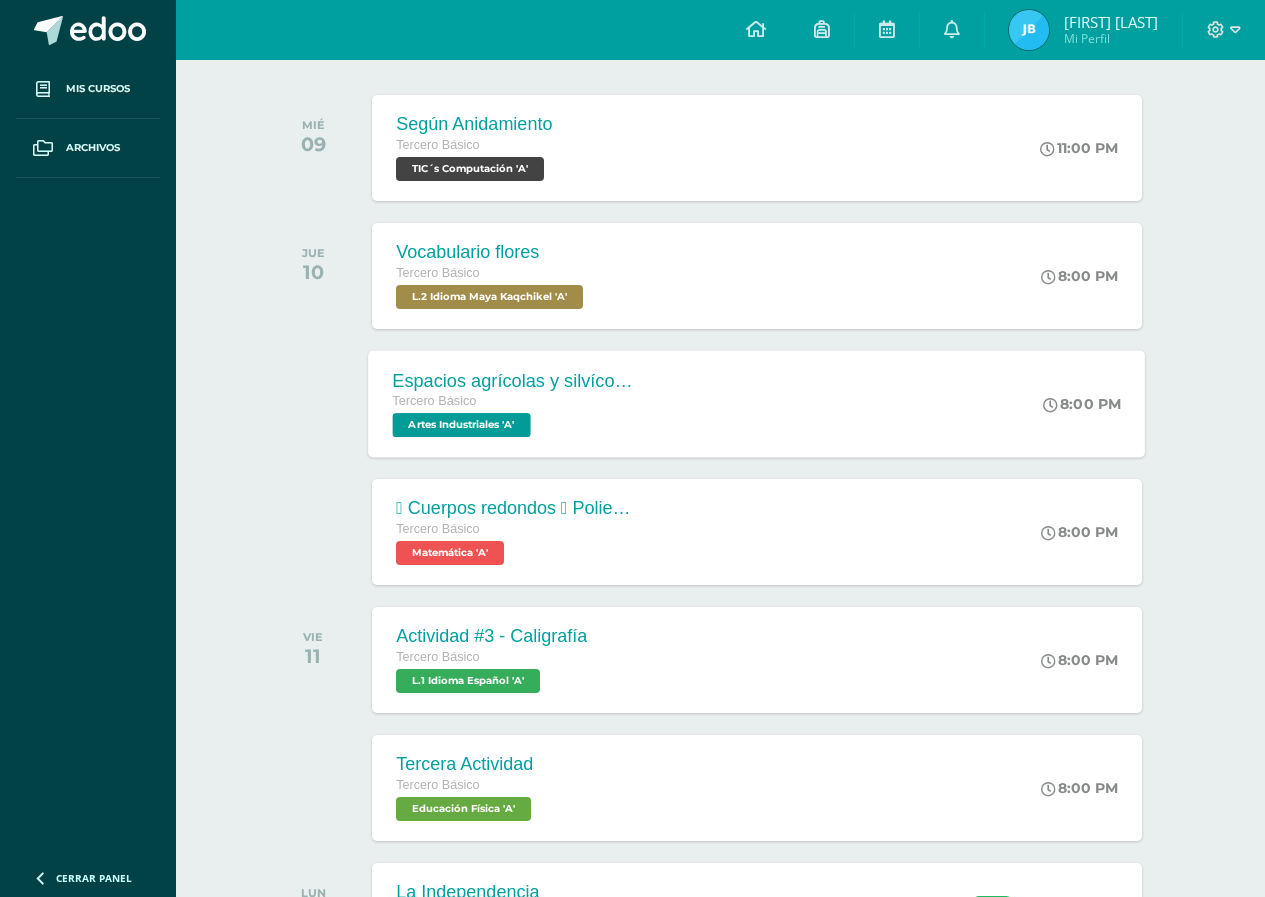 click on "Espacios agrícolas y silvícolas
Tercero Básico
Artes Industriales 'A'" at bounding box center (514, 403) 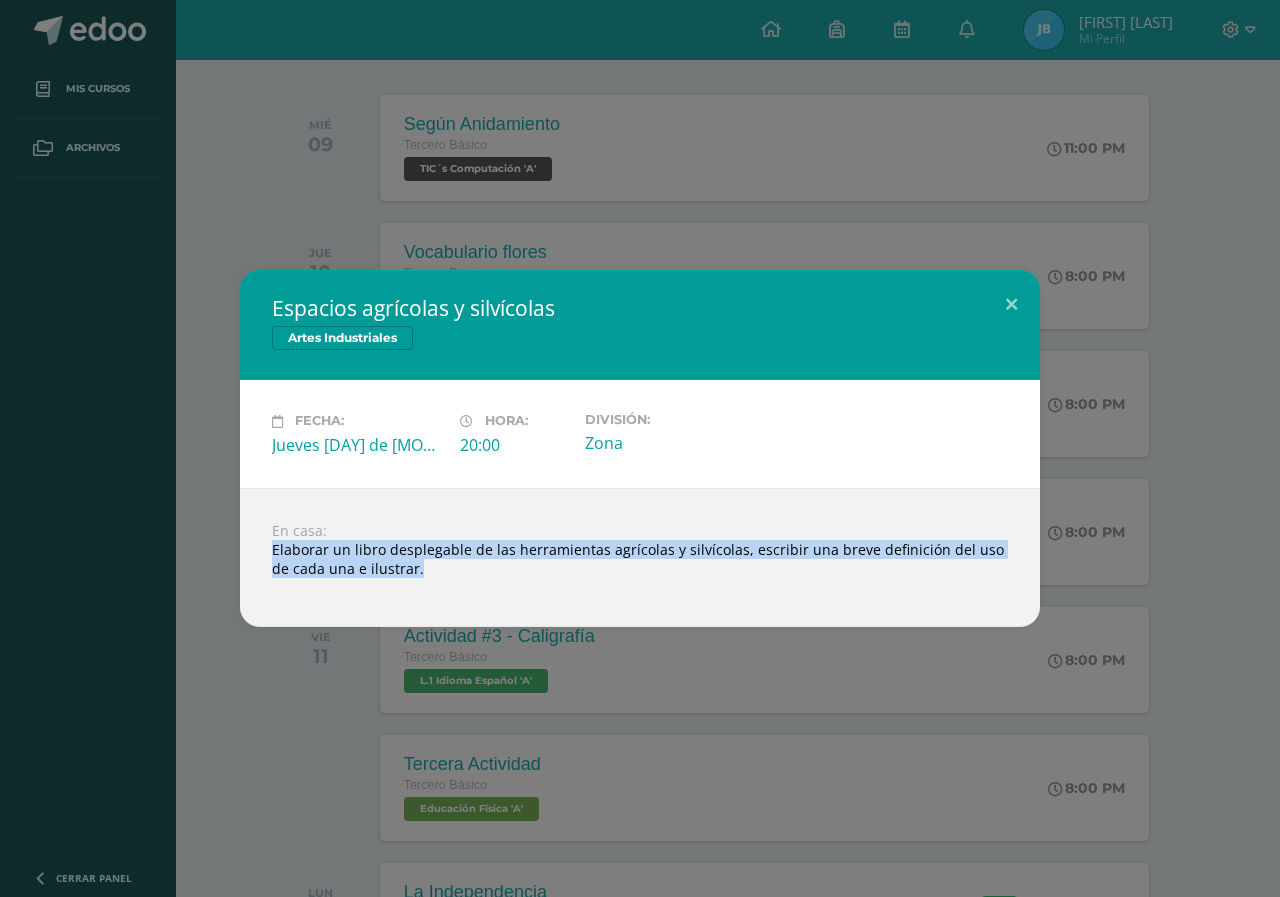 drag, startPoint x: 268, startPoint y: 550, endPoint x: 981, endPoint y: 565, distance: 713.1578 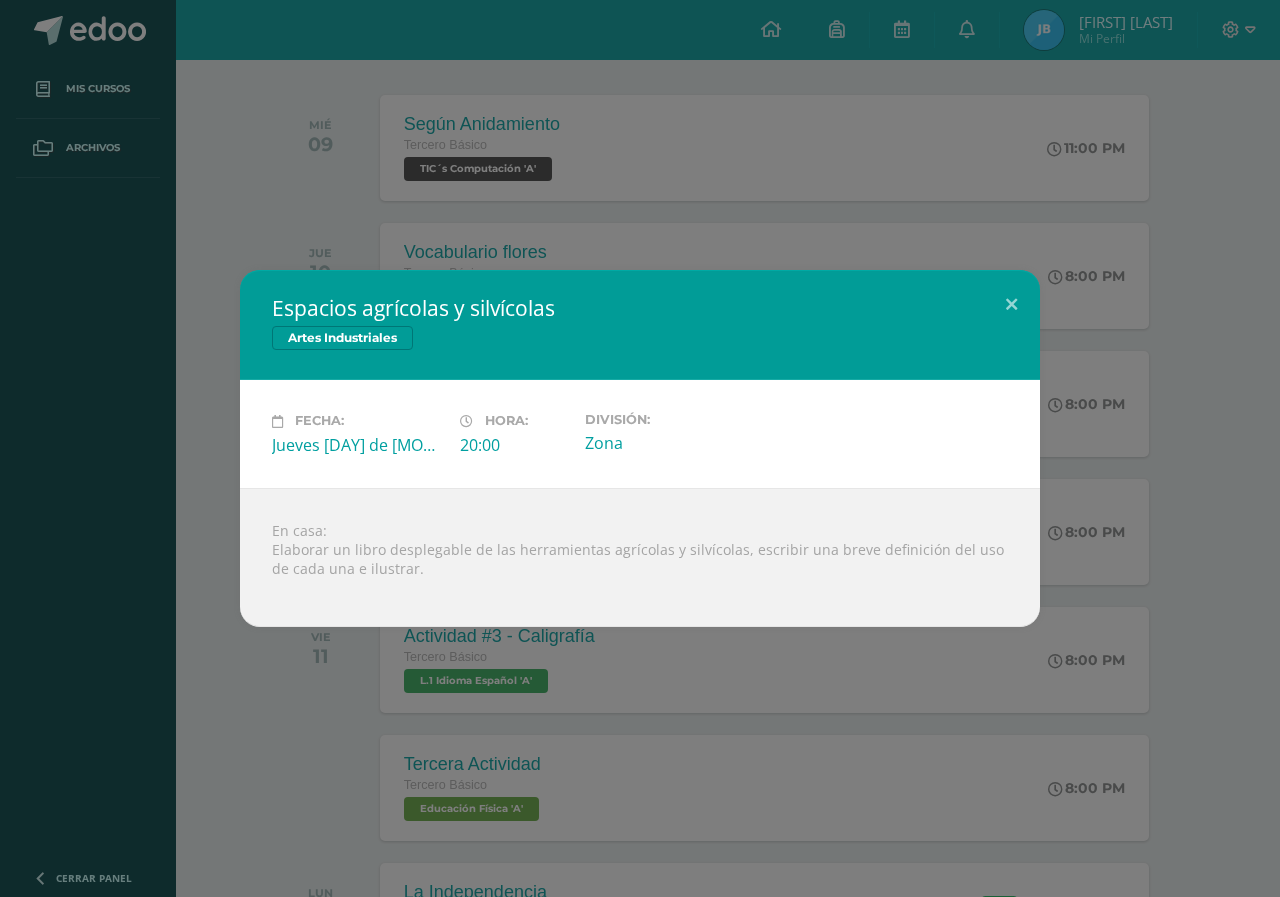 drag, startPoint x: 889, startPoint y: 538, endPoint x: 366, endPoint y: 506, distance: 523.978 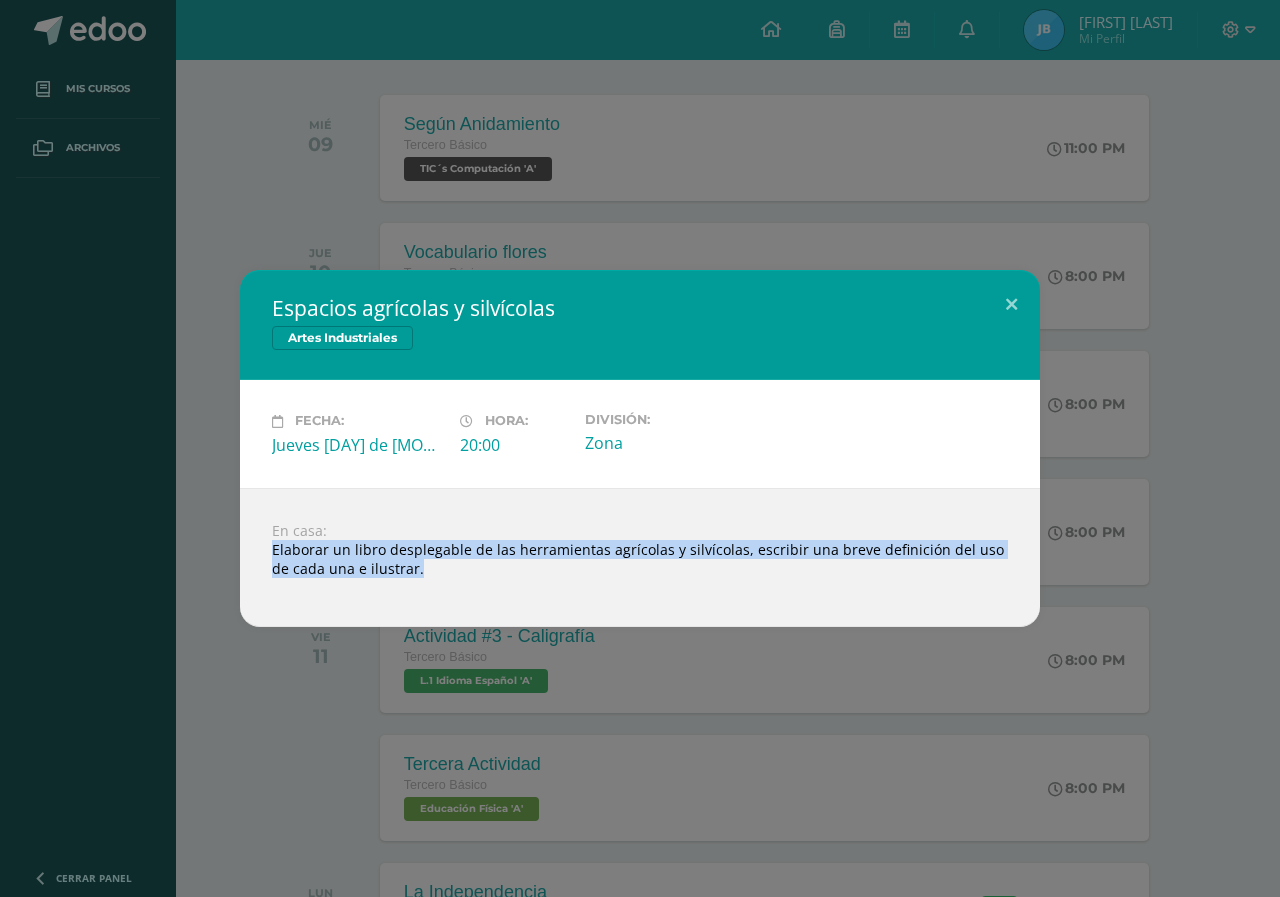 drag, startPoint x: 274, startPoint y: 547, endPoint x: 478, endPoint y: 578, distance: 206.34195 